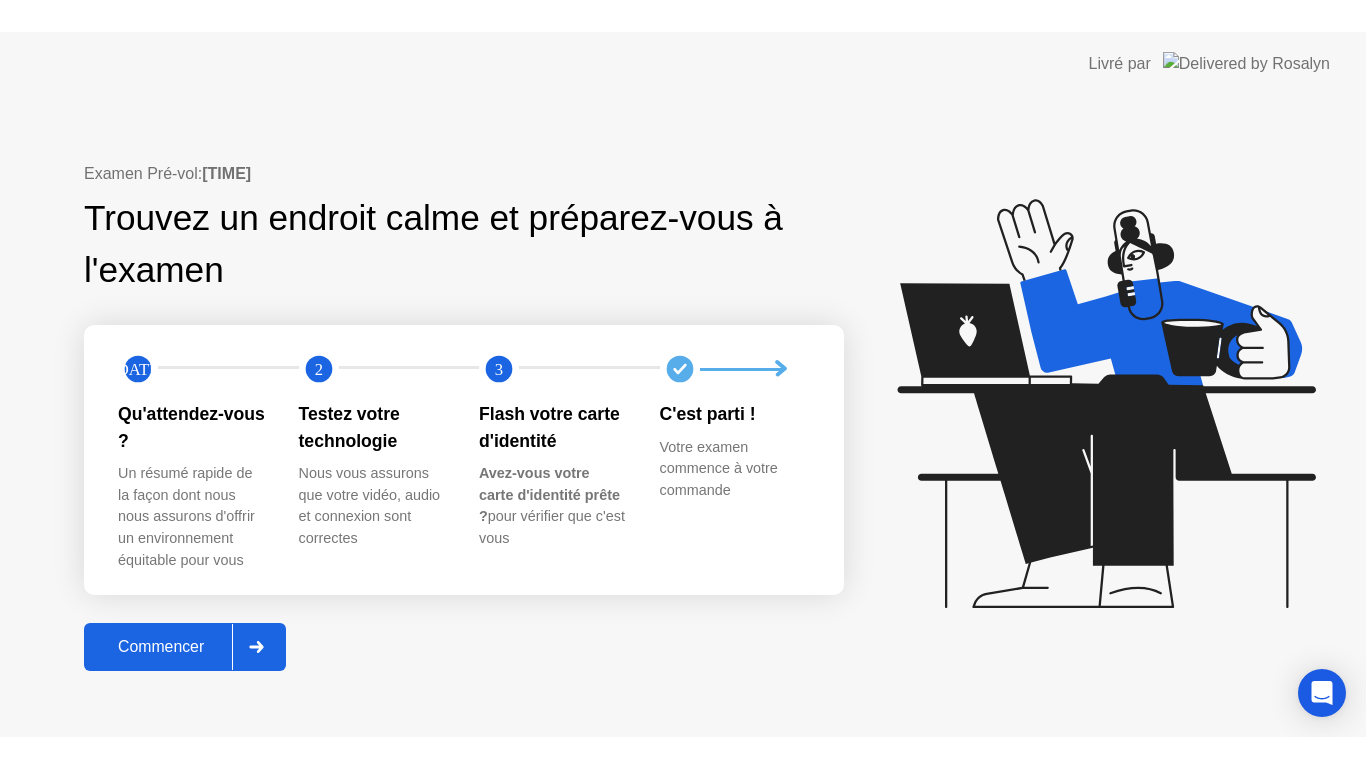 scroll, scrollTop: 0, scrollLeft: 0, axis: both 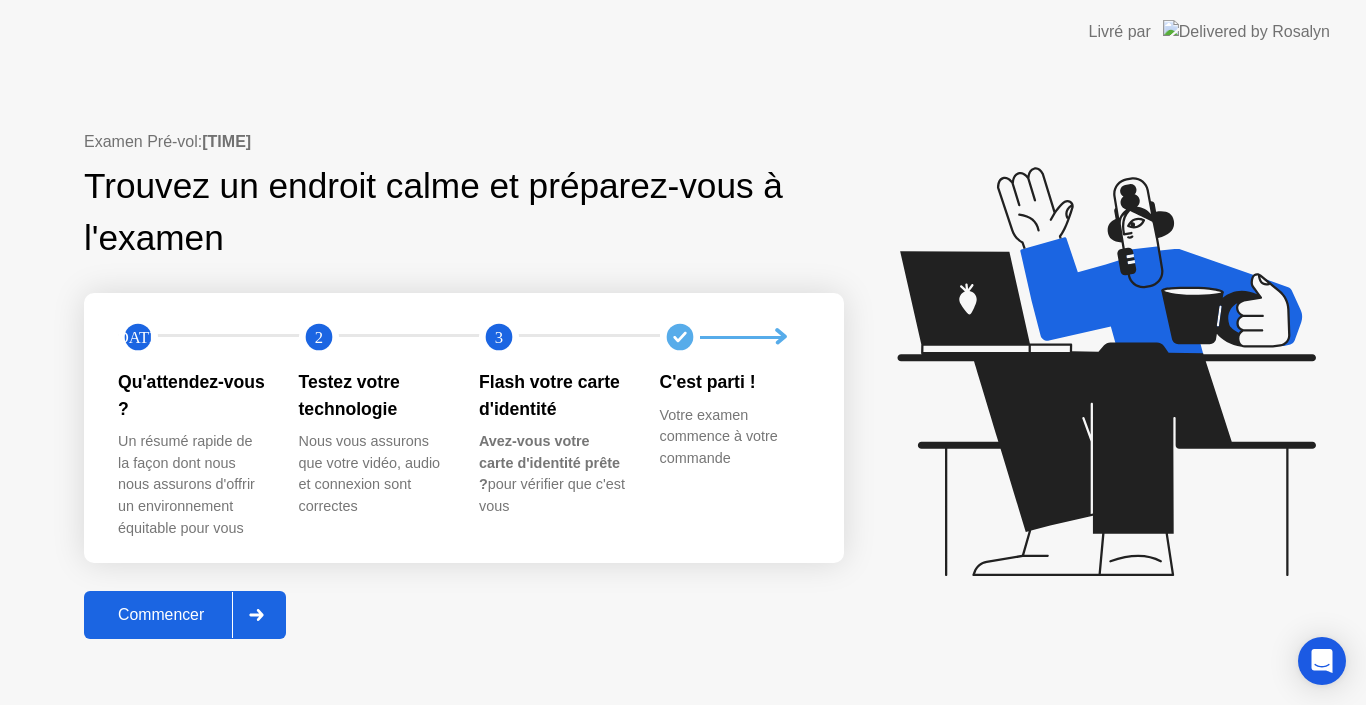 click on "Commencer" 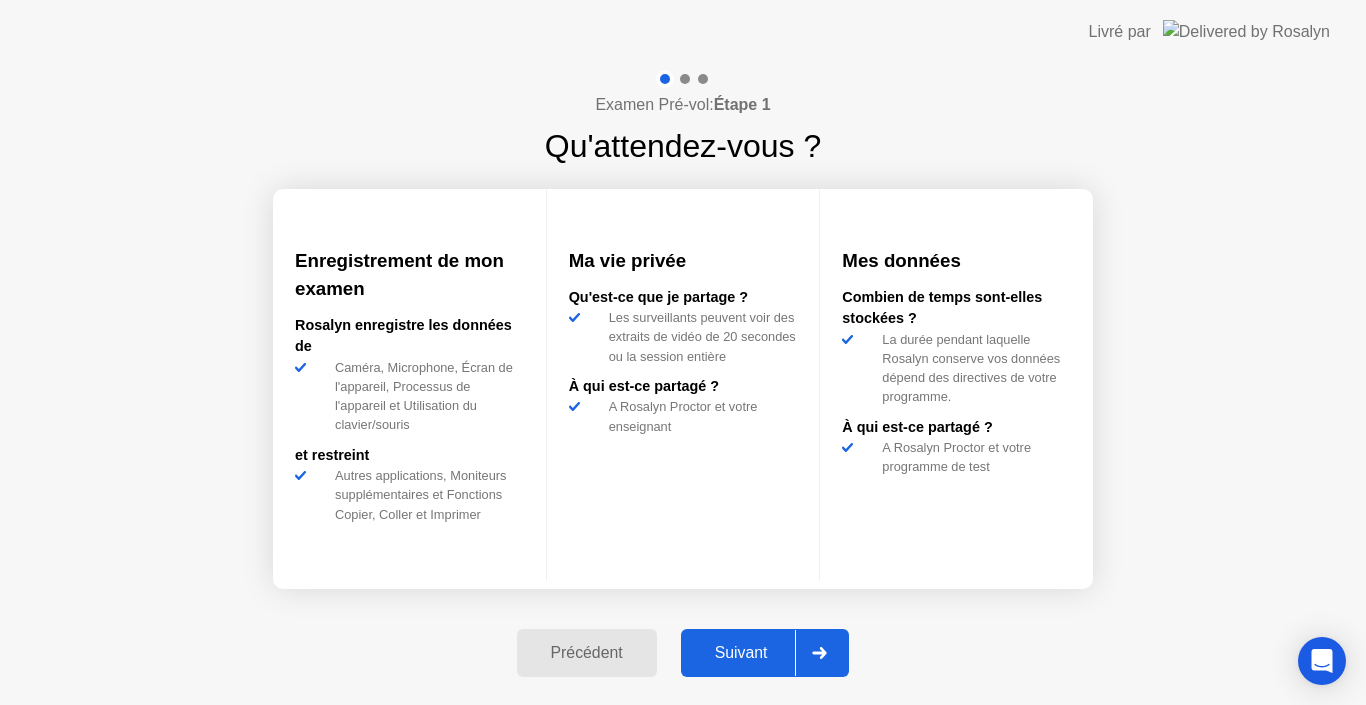 click on "Suivant" 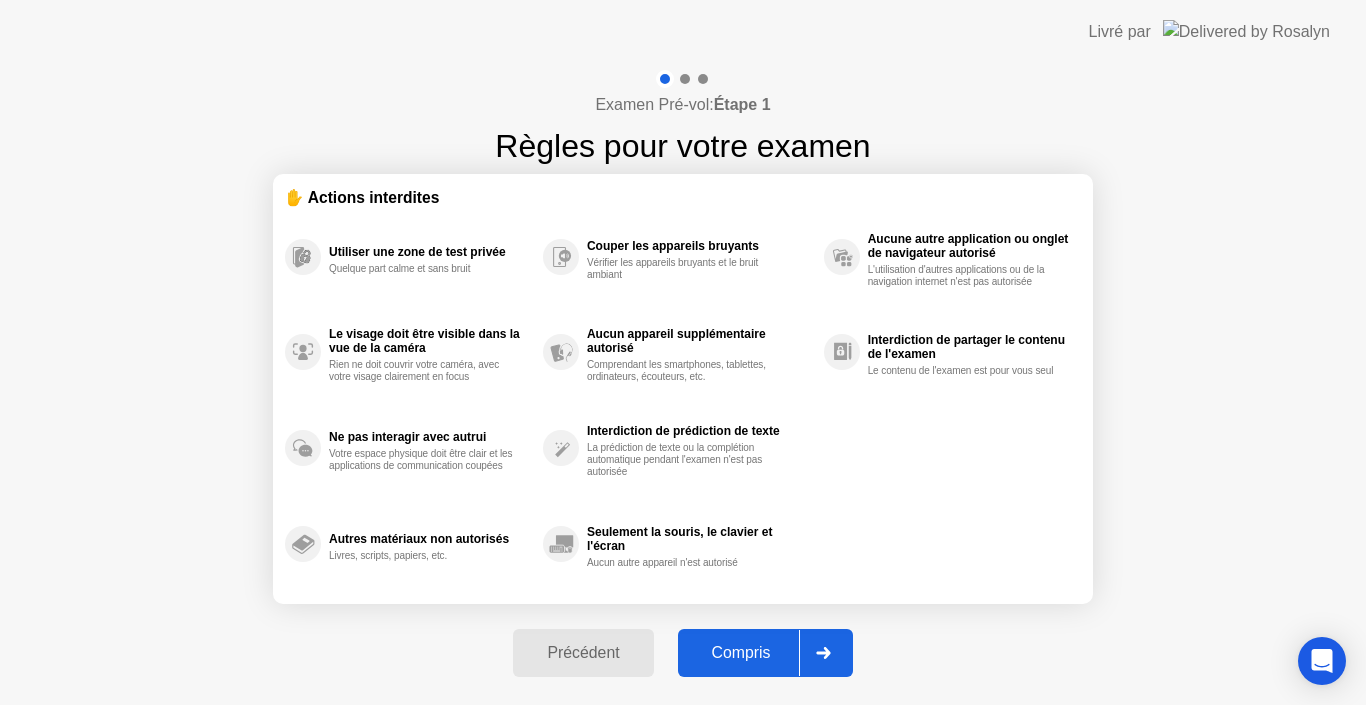 click on "Compris" 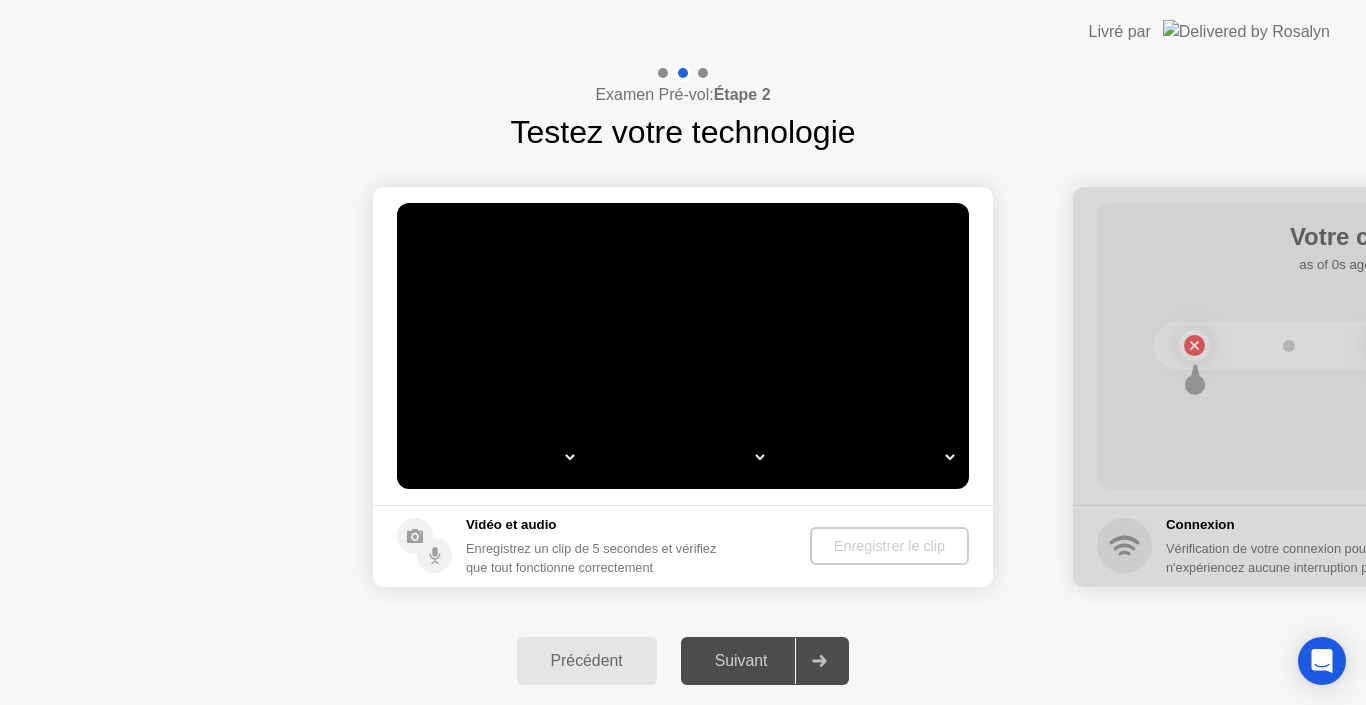 select on "*" 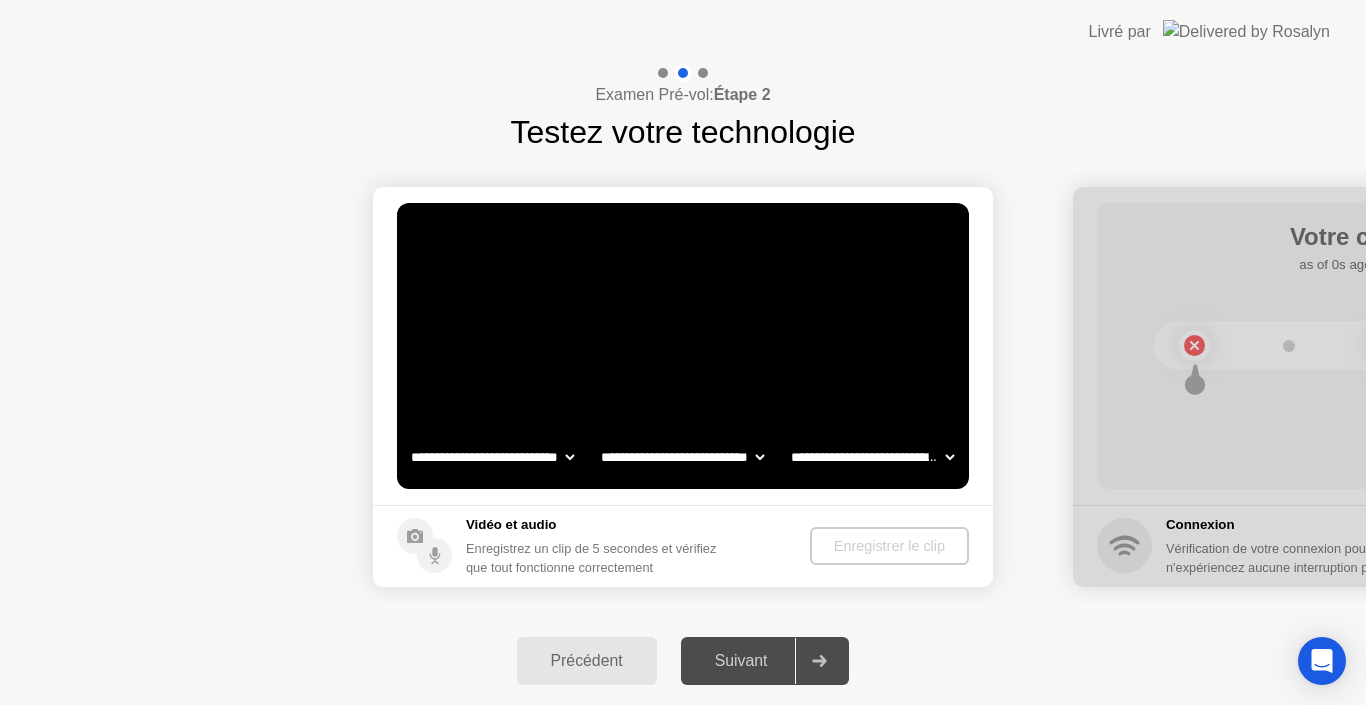 select on "**********" 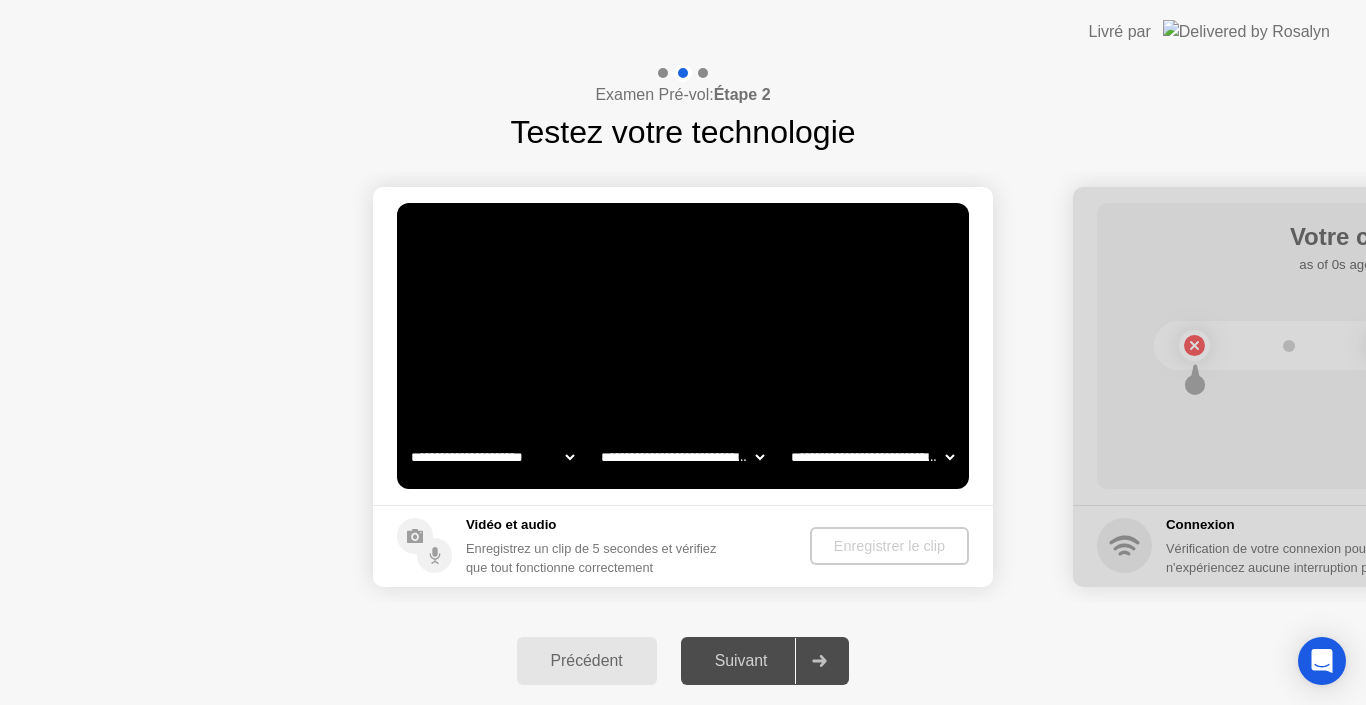 click on "**********" 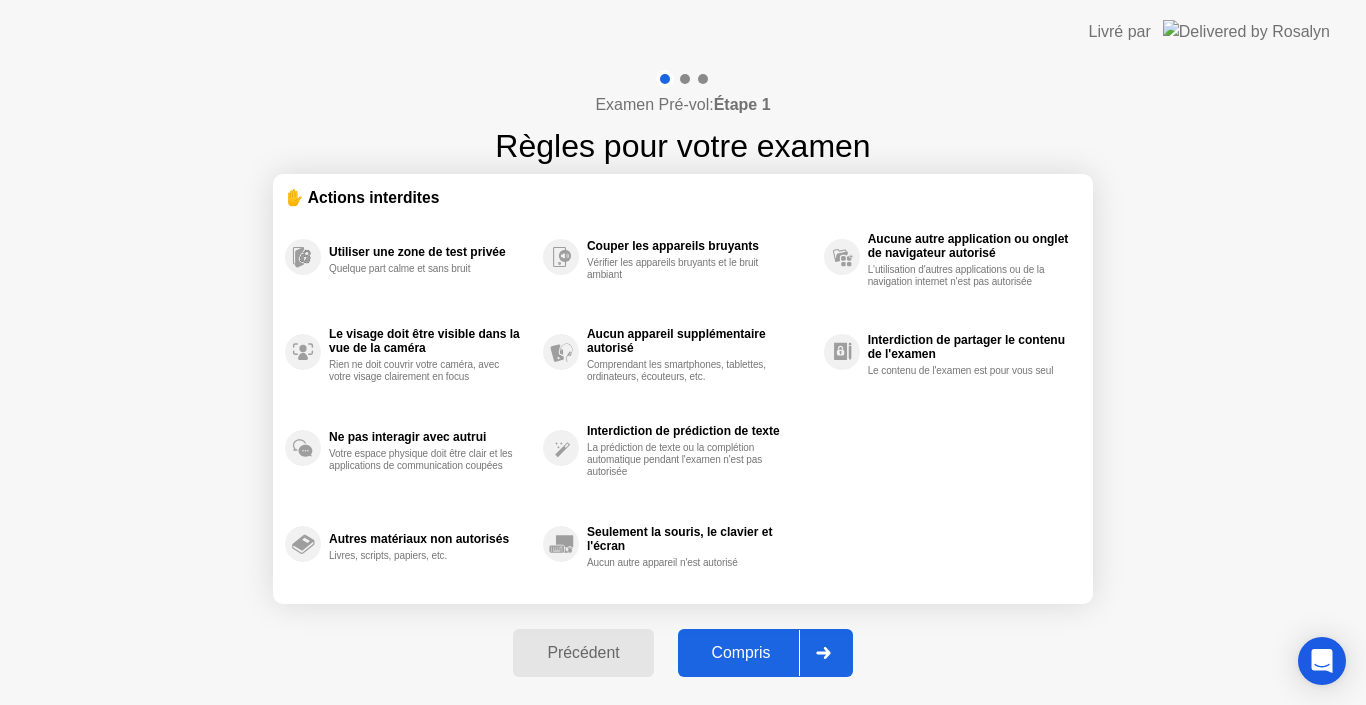click 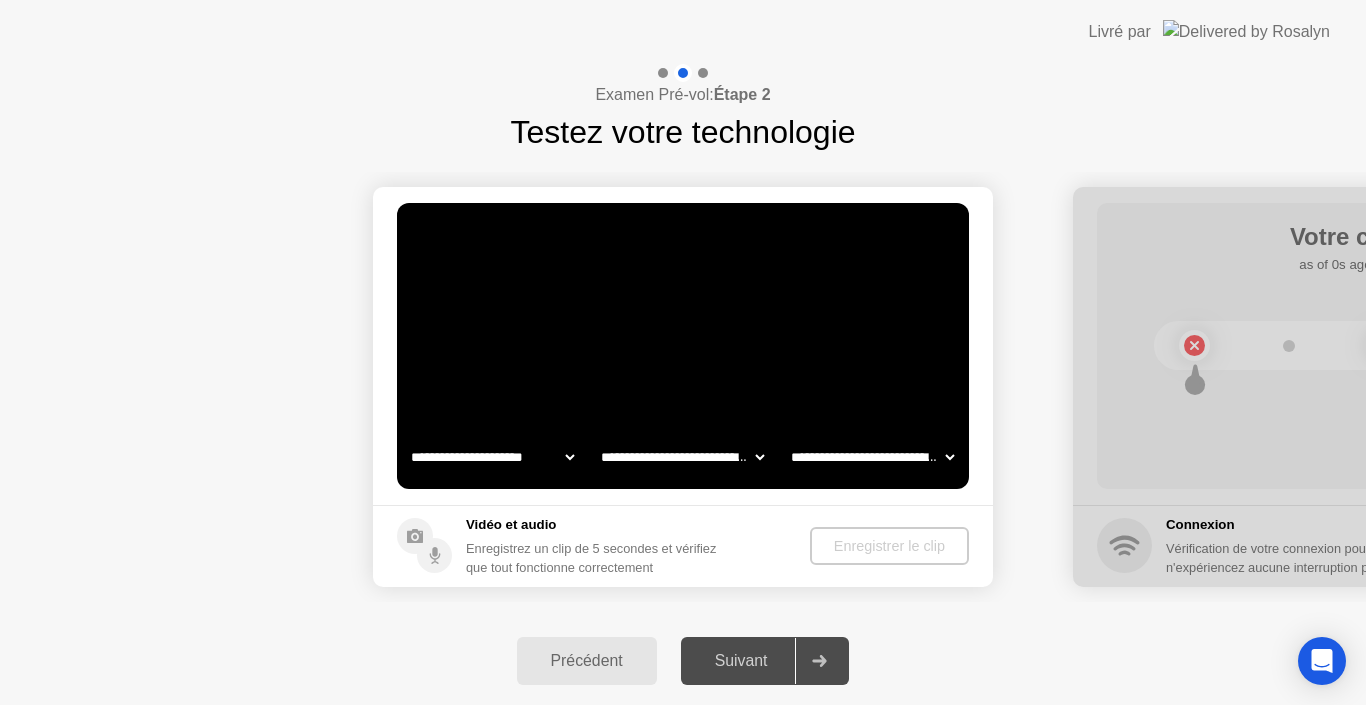 click on "**********" 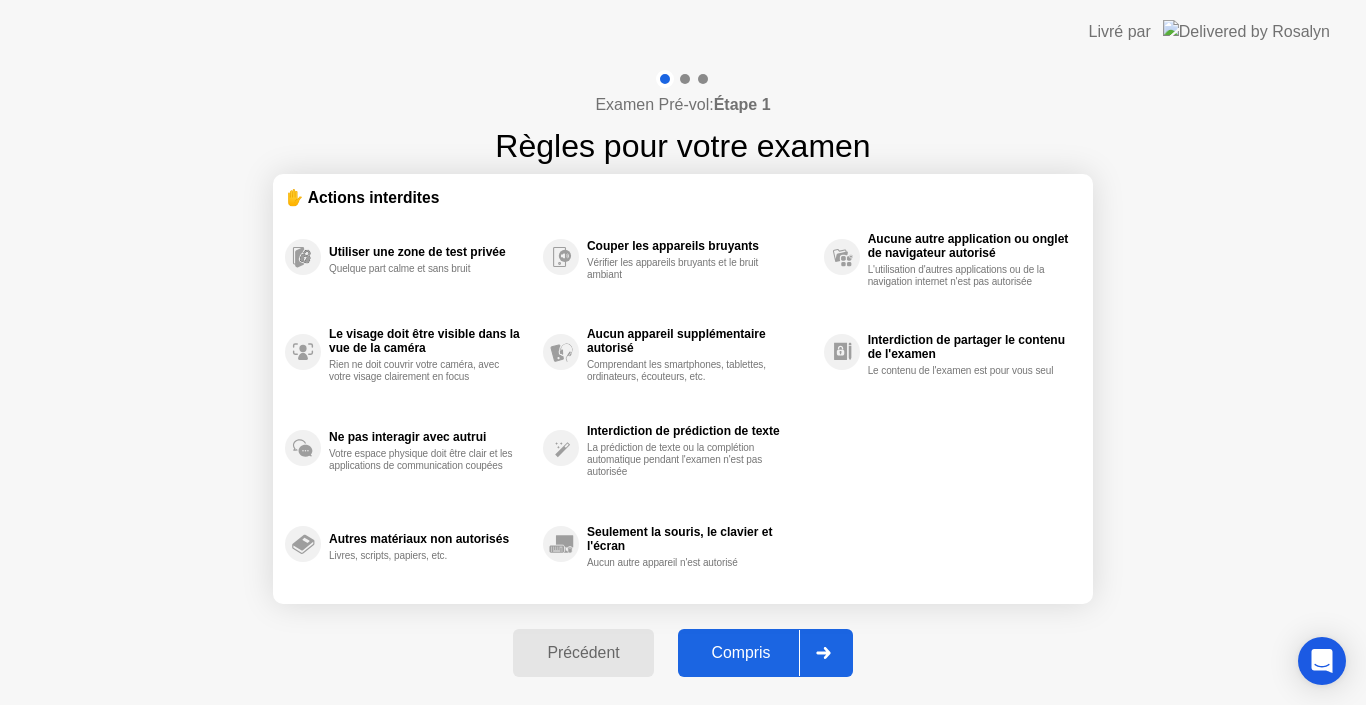 click 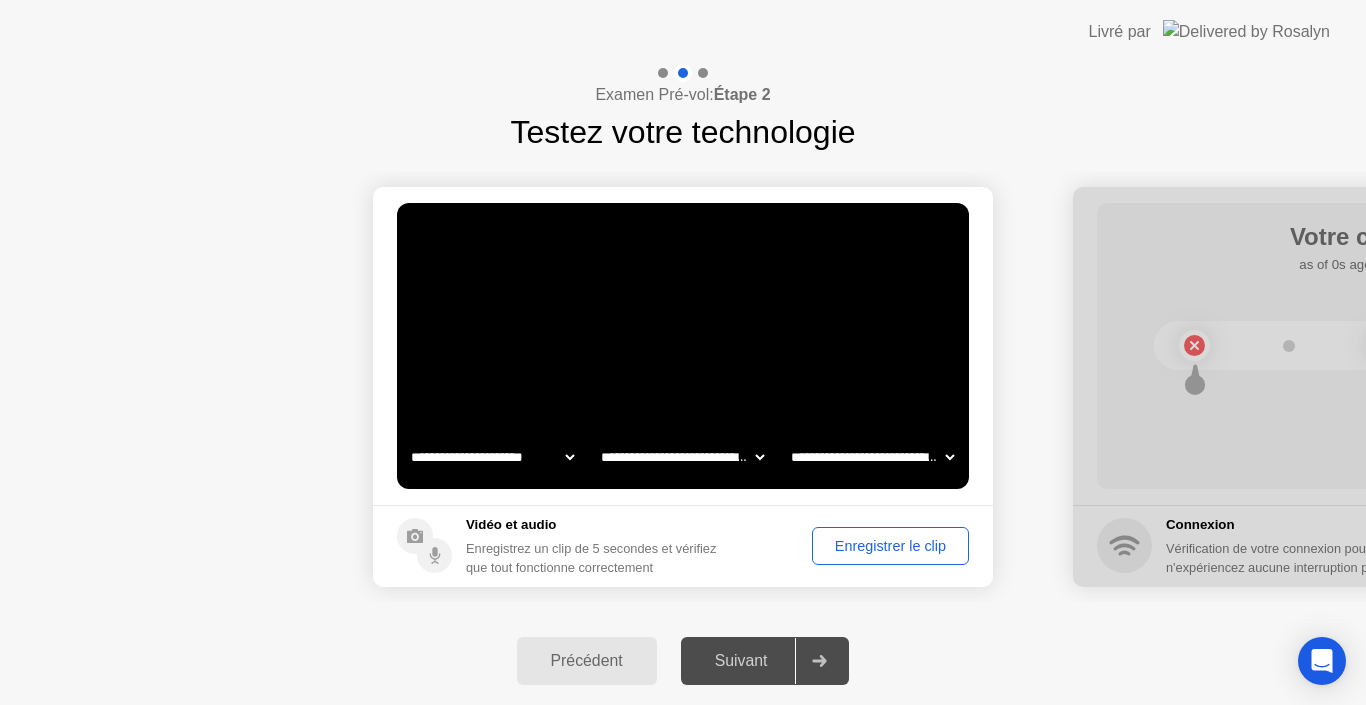 click on "Enregistrer le clip" 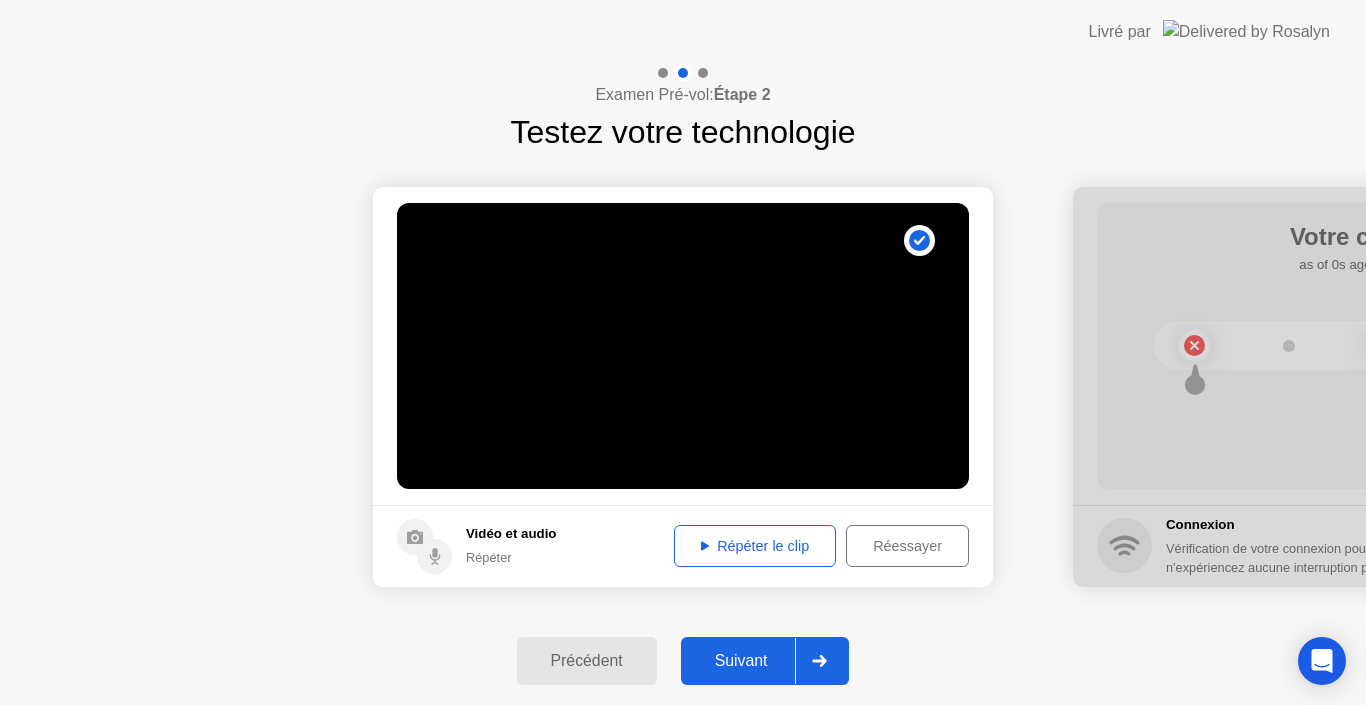 click on "Suivant" 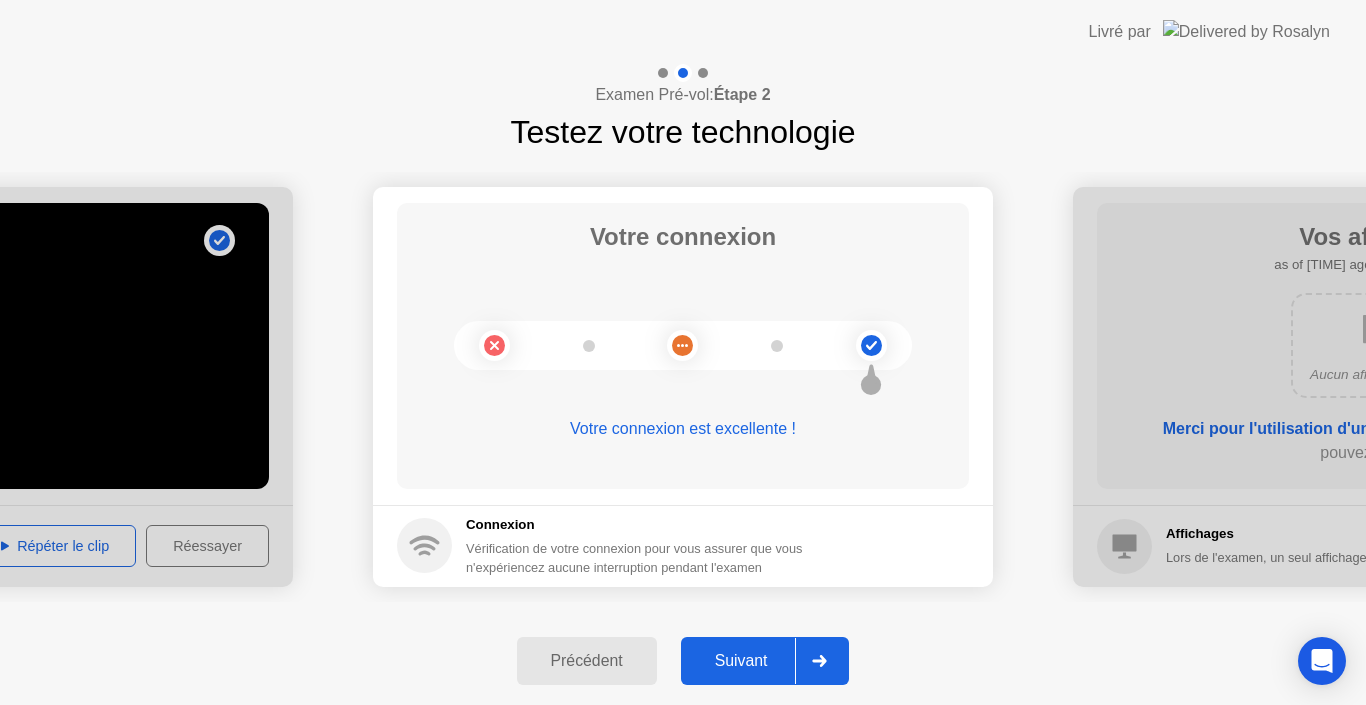 click on "Suivant" 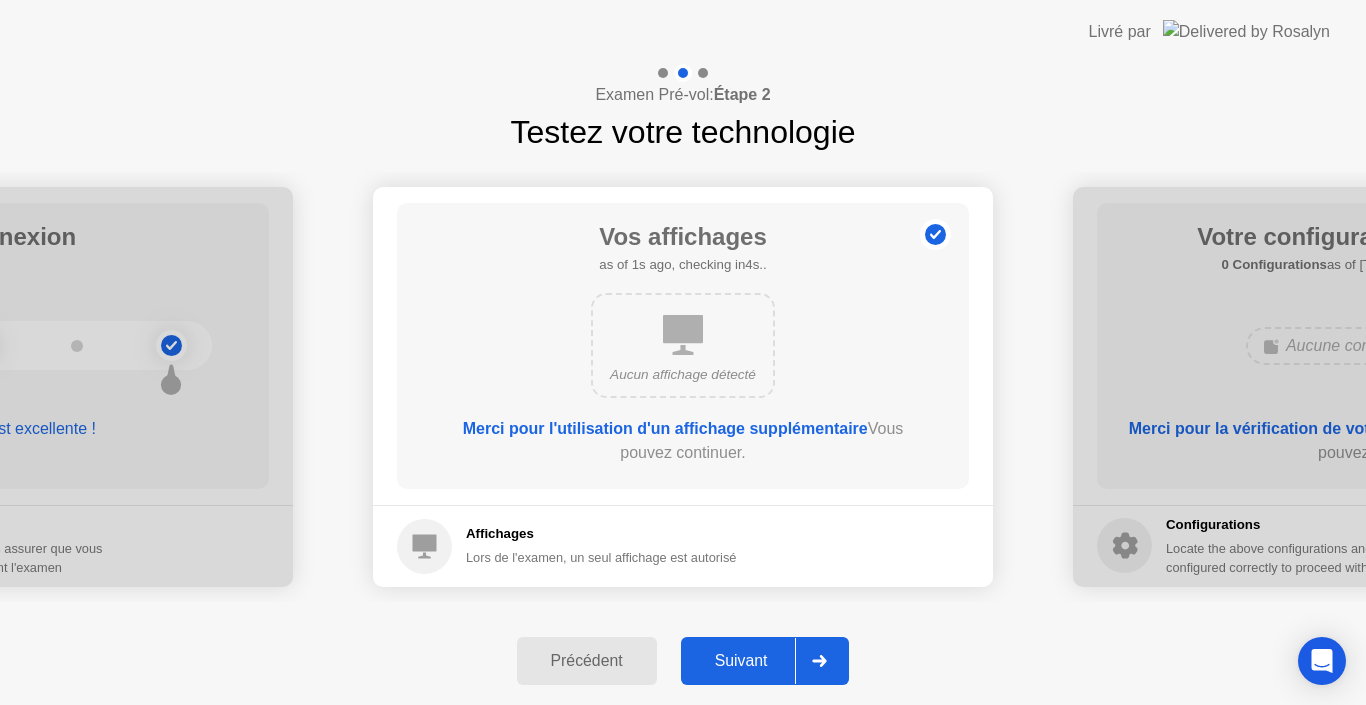 click on "Suivant" 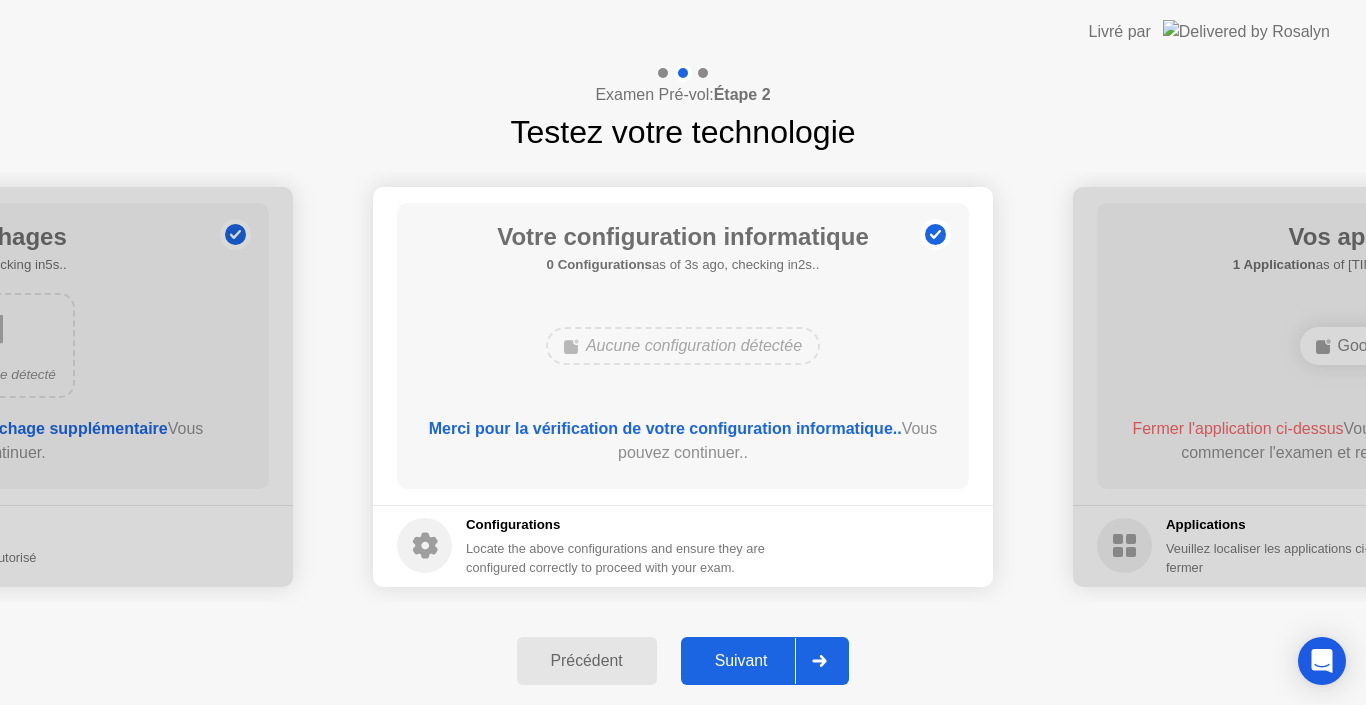 click on "Suivant" 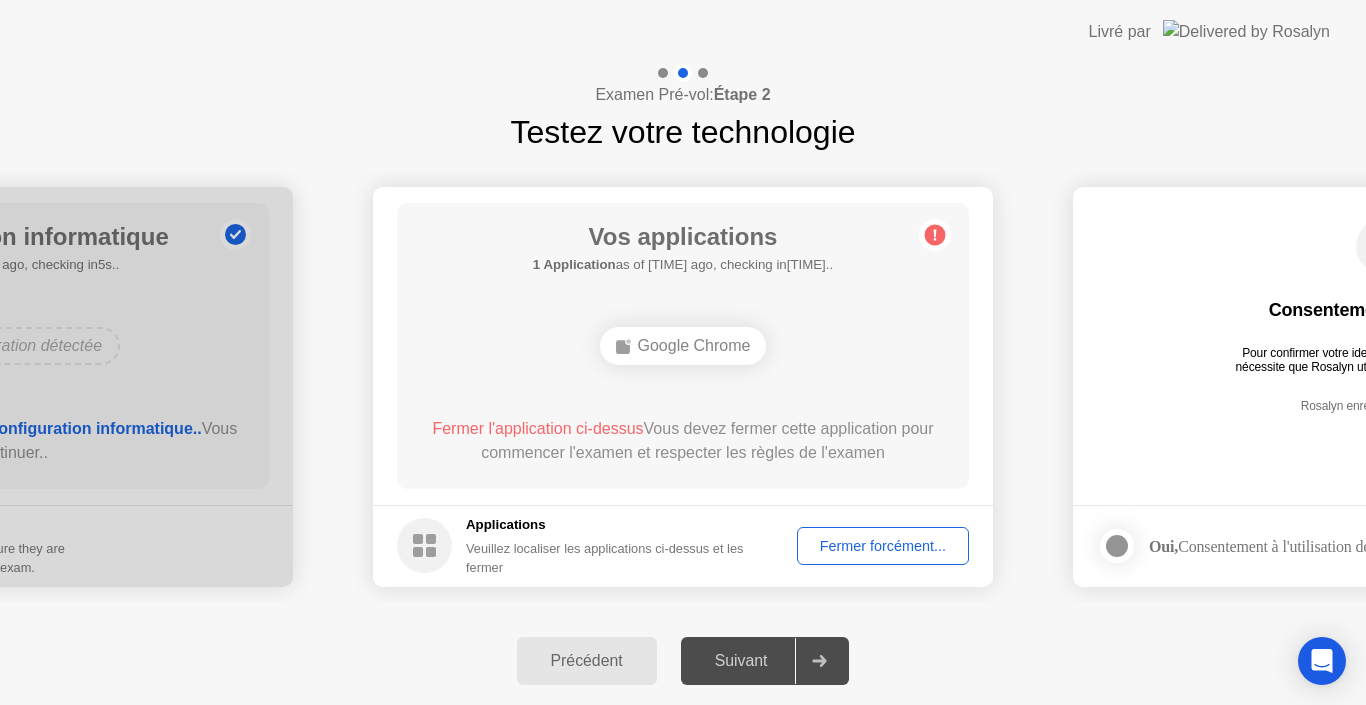 click on "Fermer forcément..." 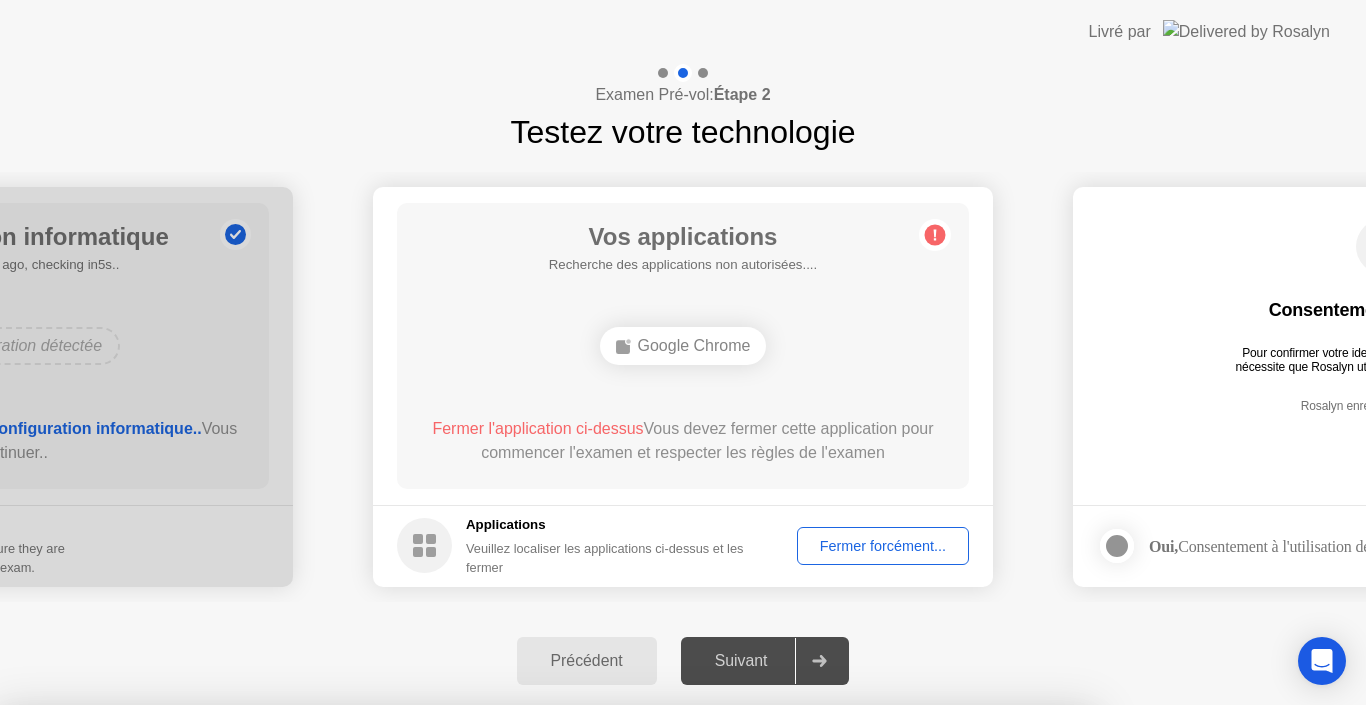 click on "Confirmer" at bounding box center (616, 981) 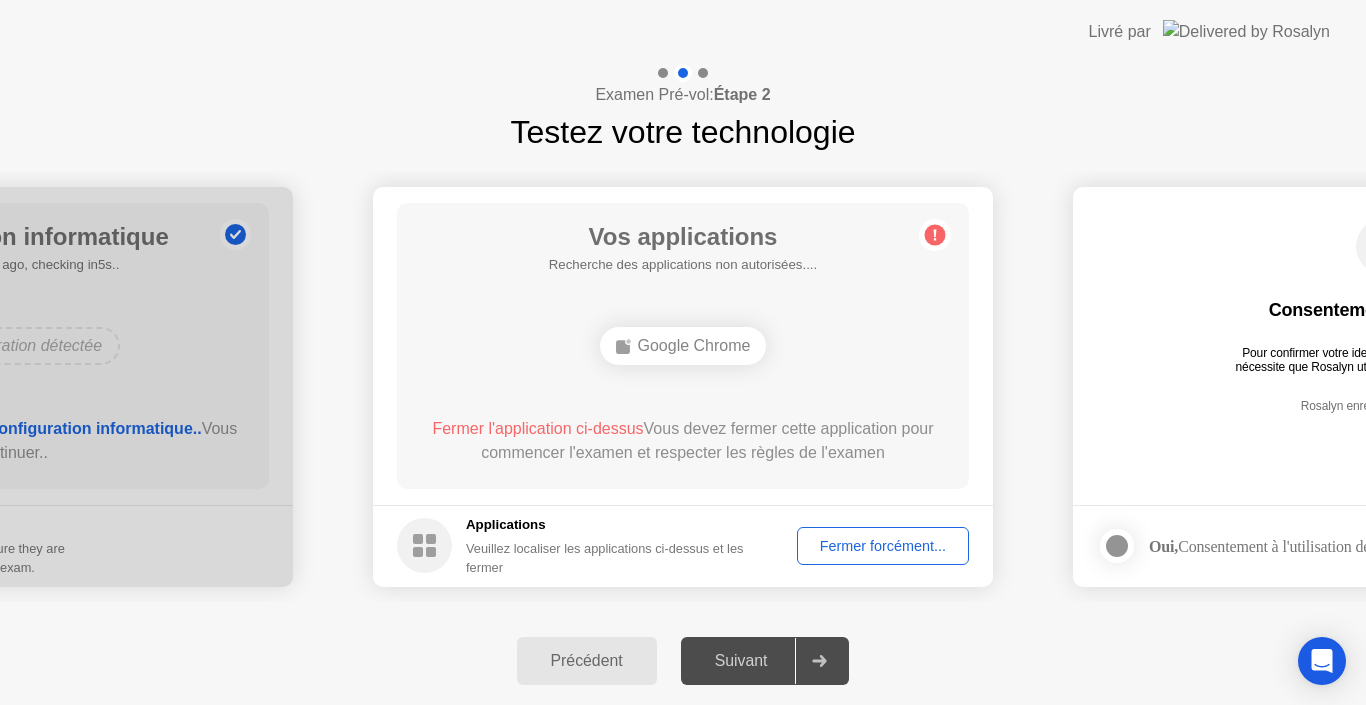 click 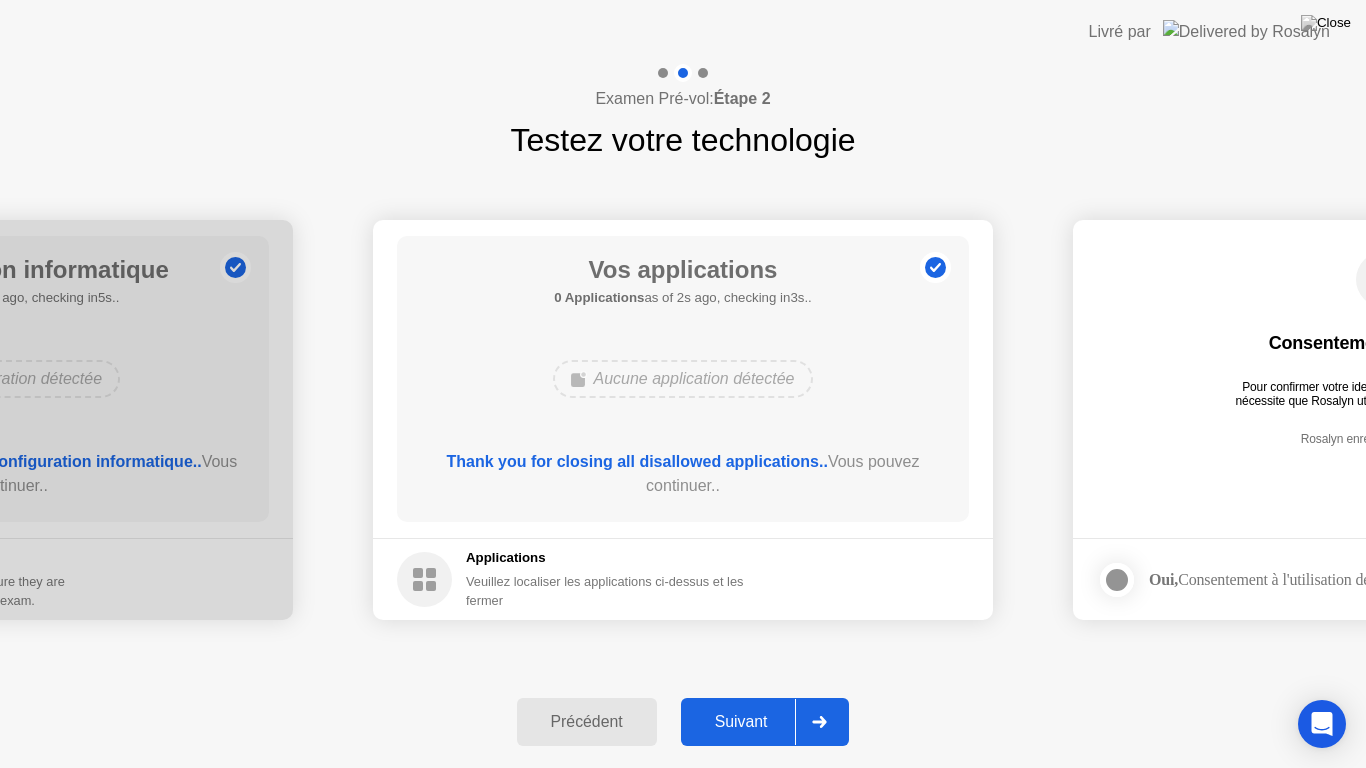 click on "Suivant" 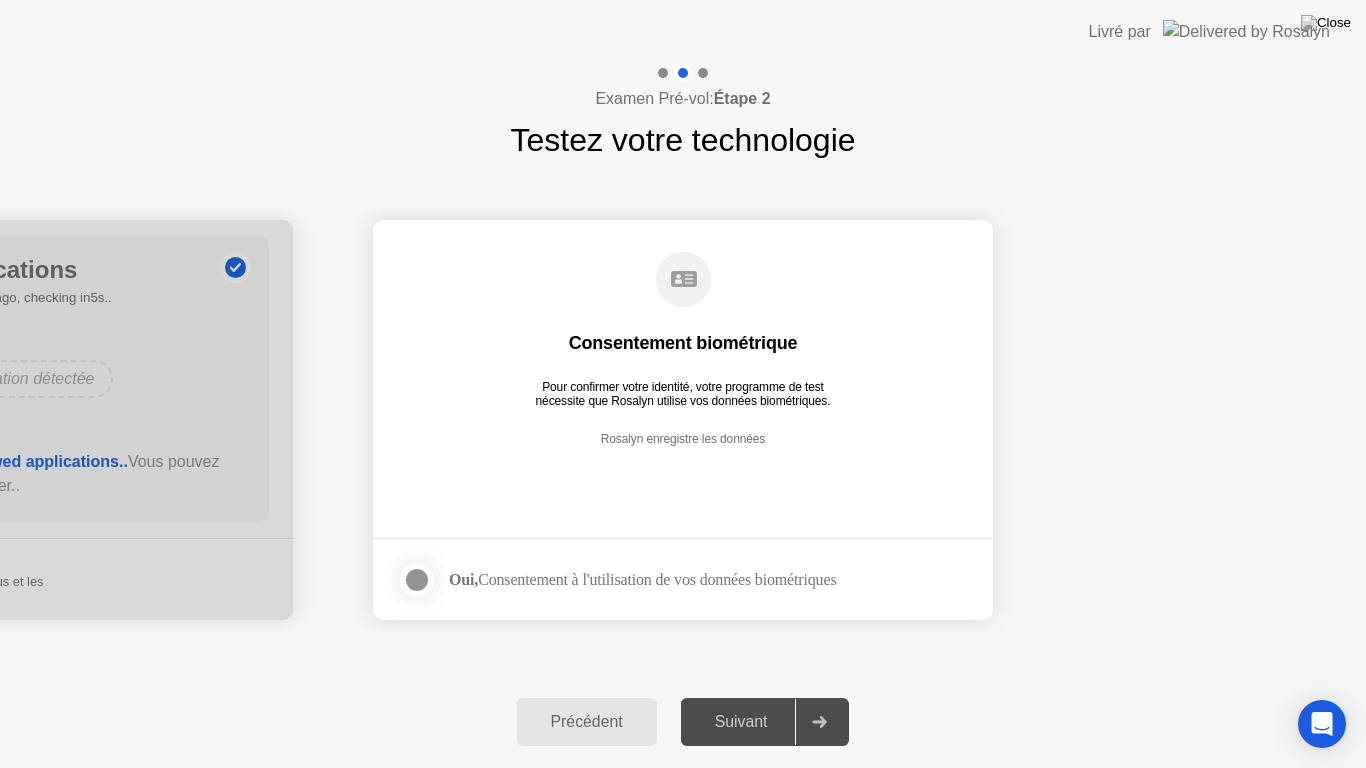 click 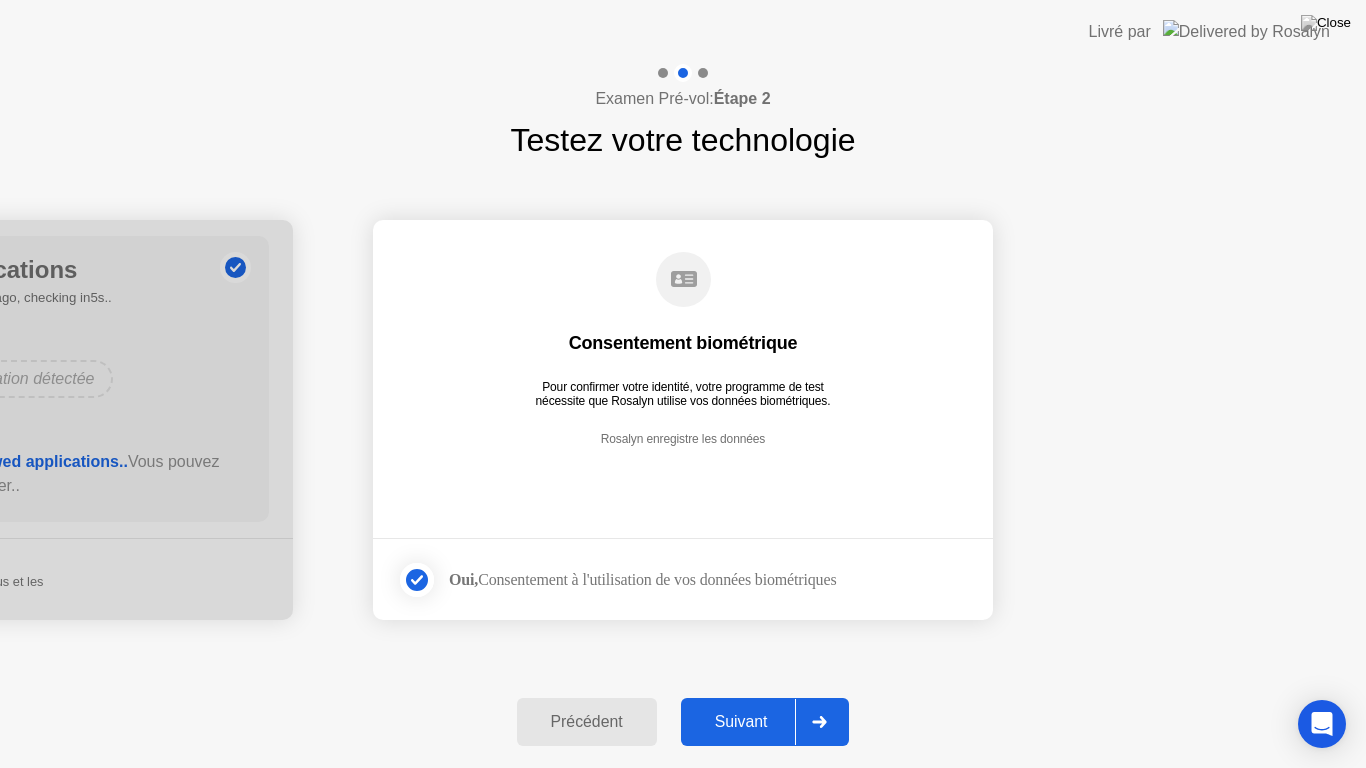click on "Suivant" 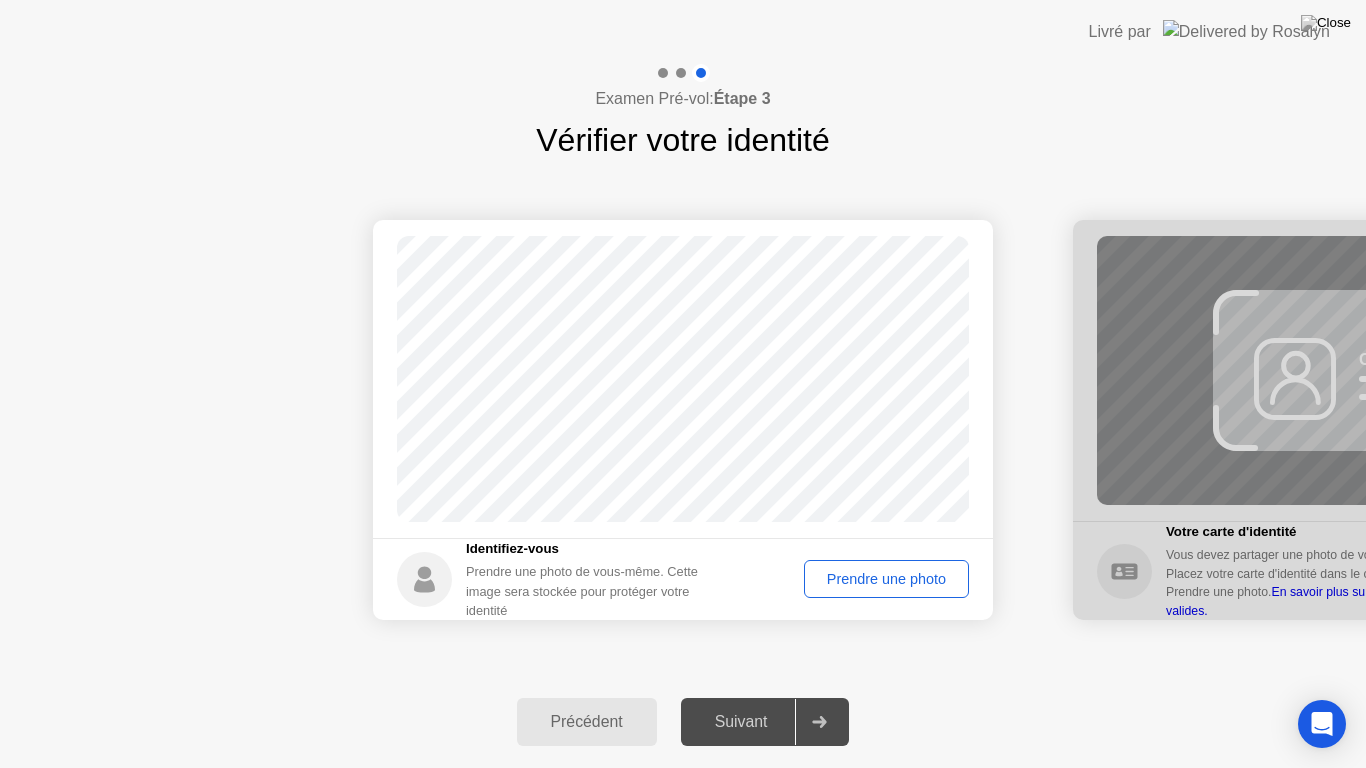 click on "Suivant" 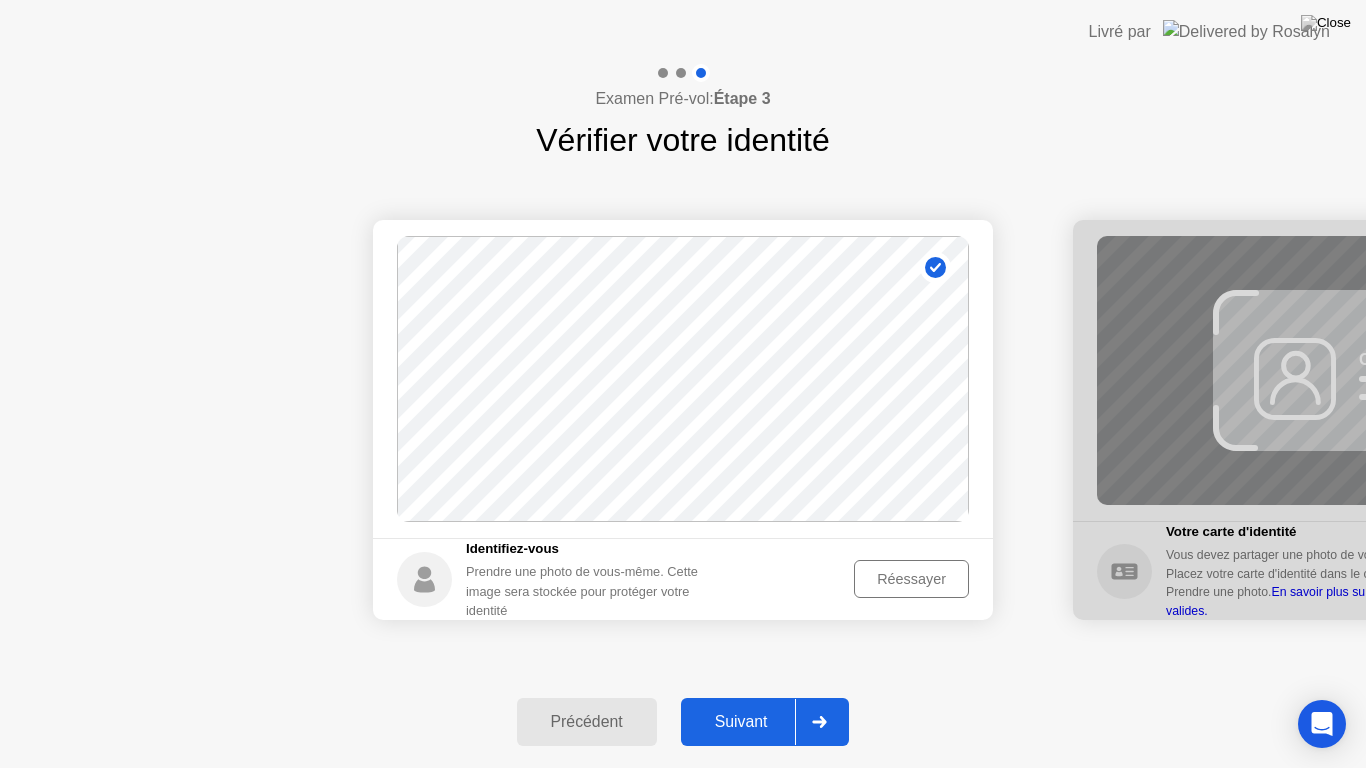 click on "Suivant" 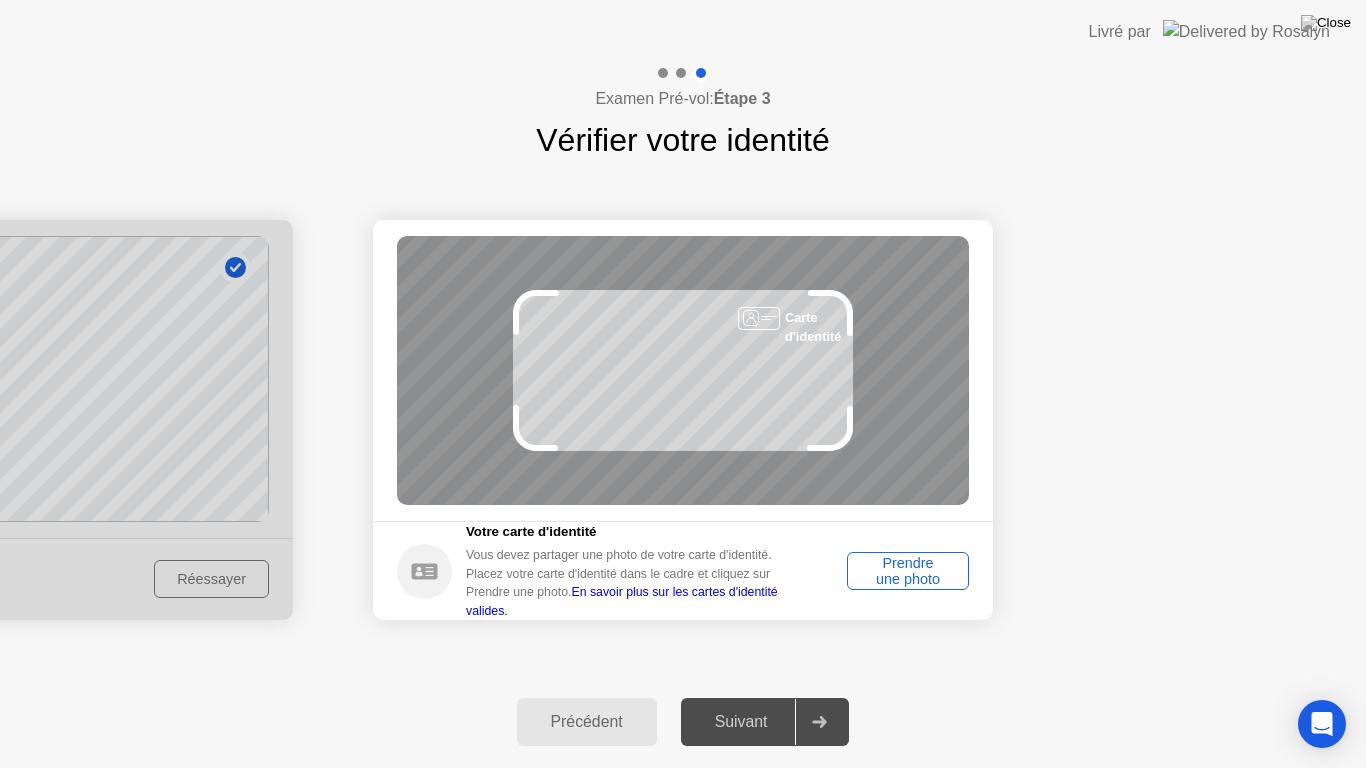 click on "Prendre une photo" 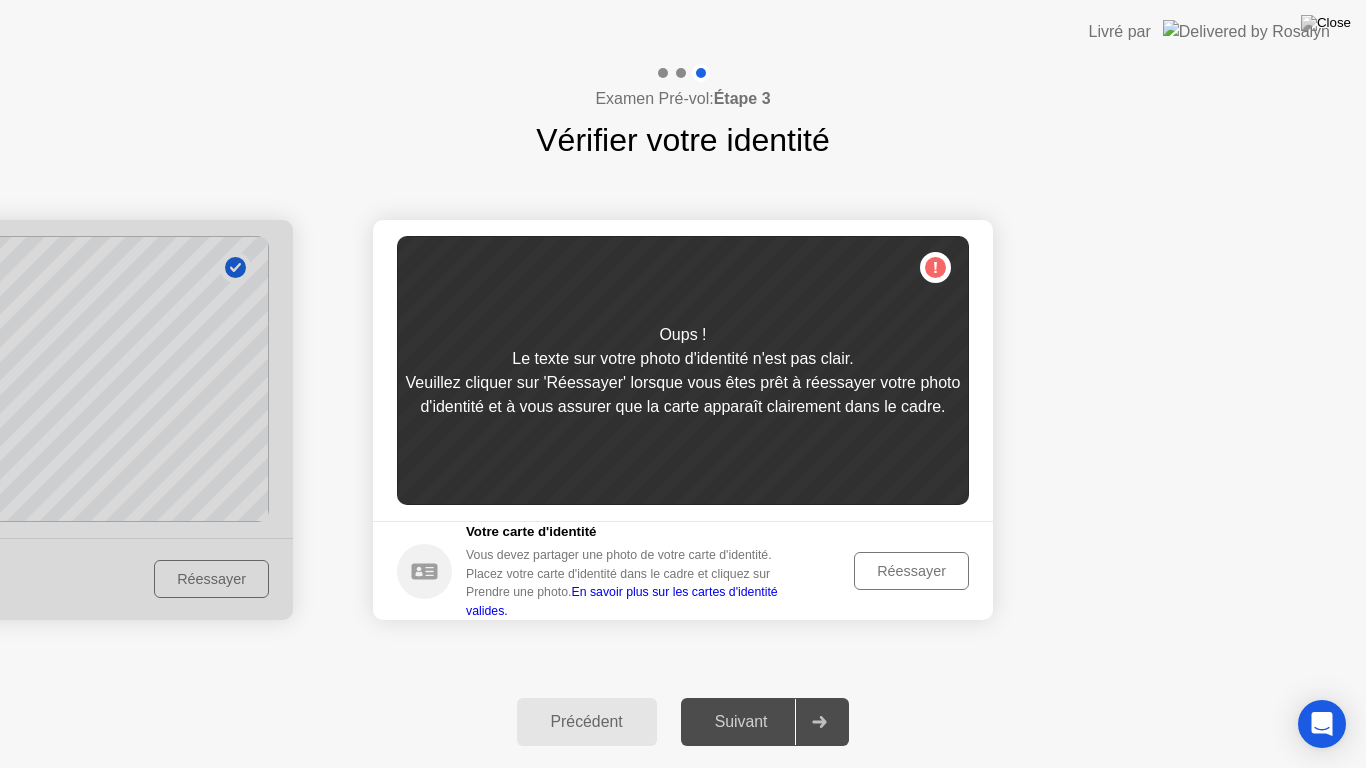 click on "Réessayer" 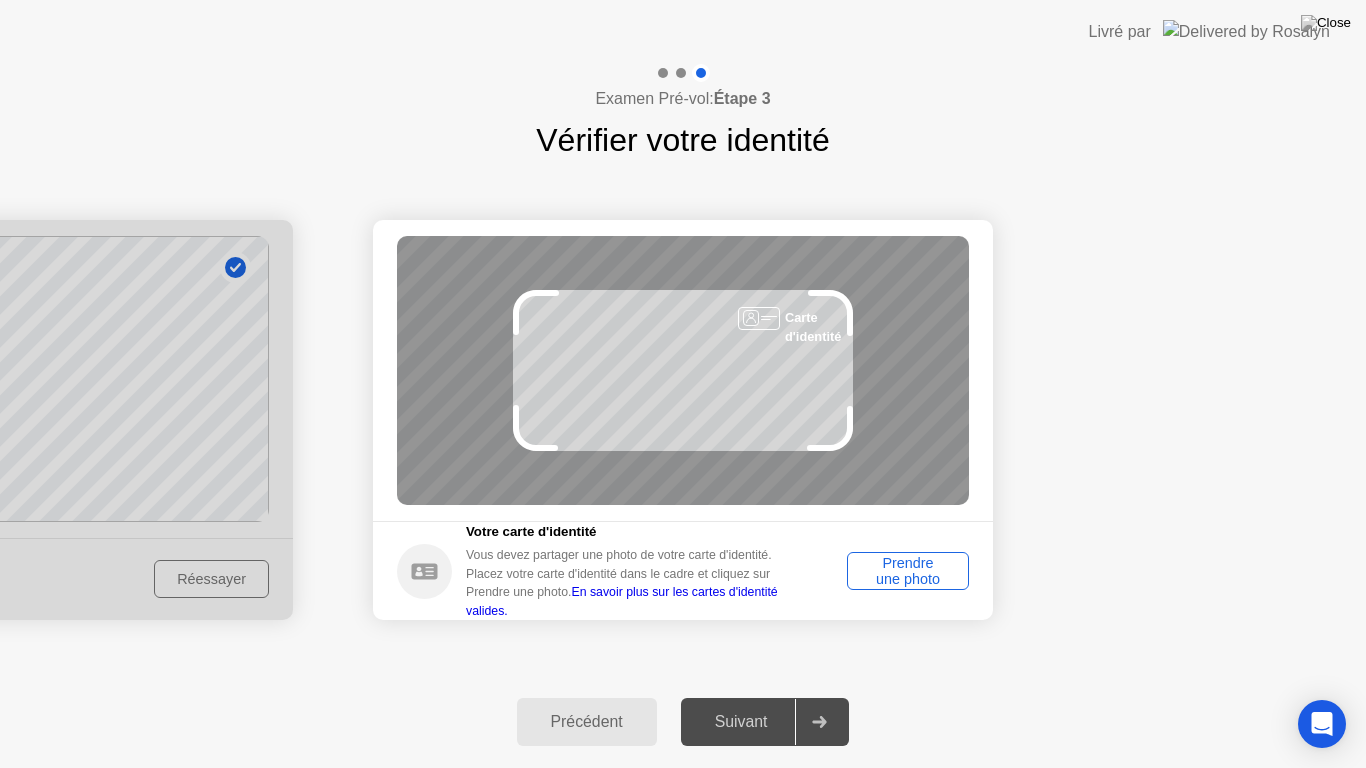 click on "Prendre une photo" 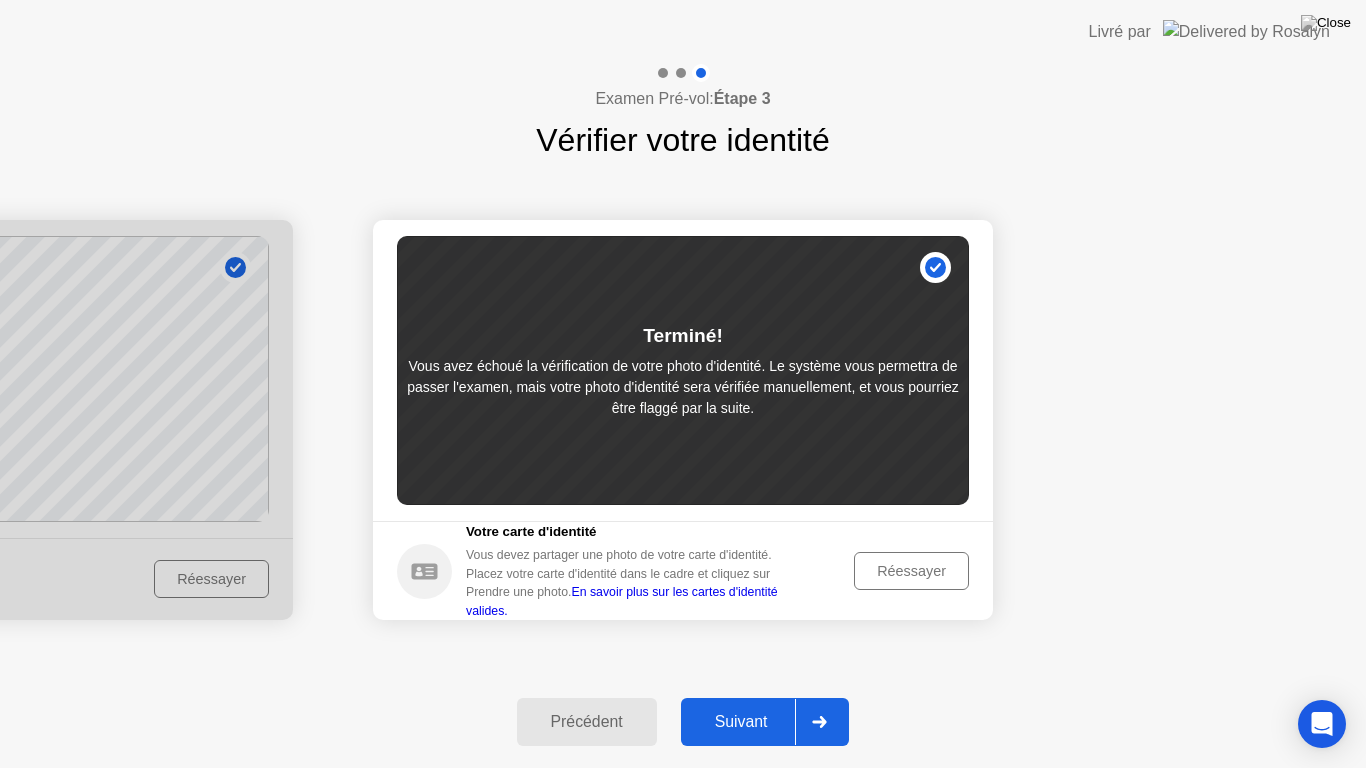 click on "Réessayer" 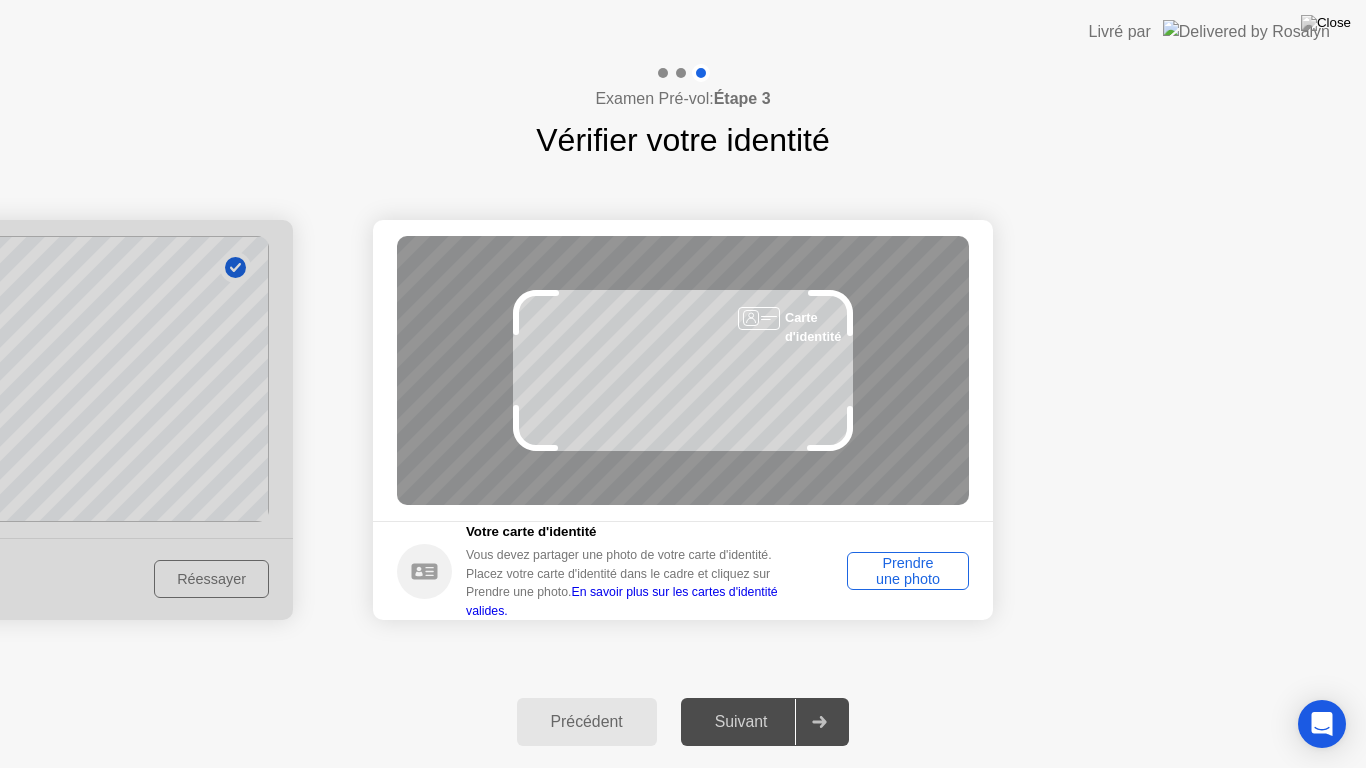 click on "Prendre une photo" 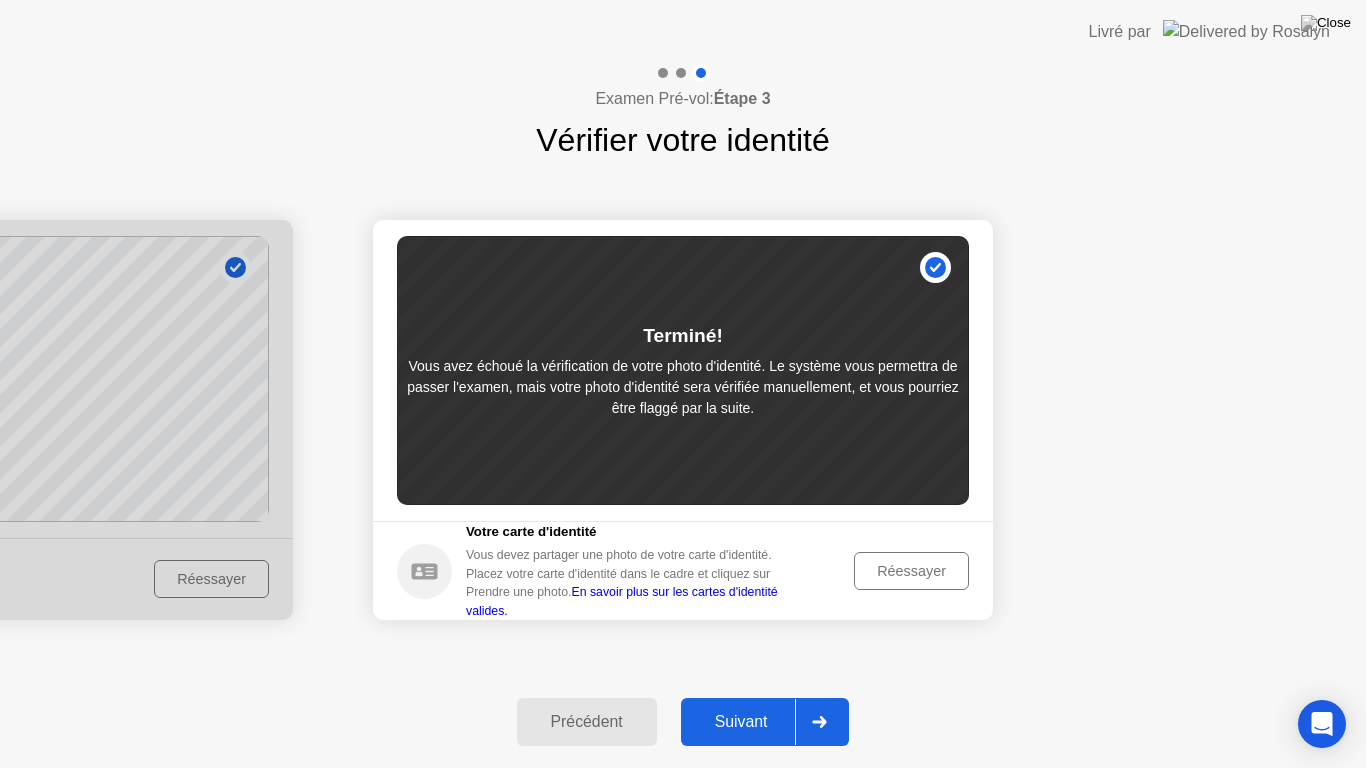 click on "Suivant" 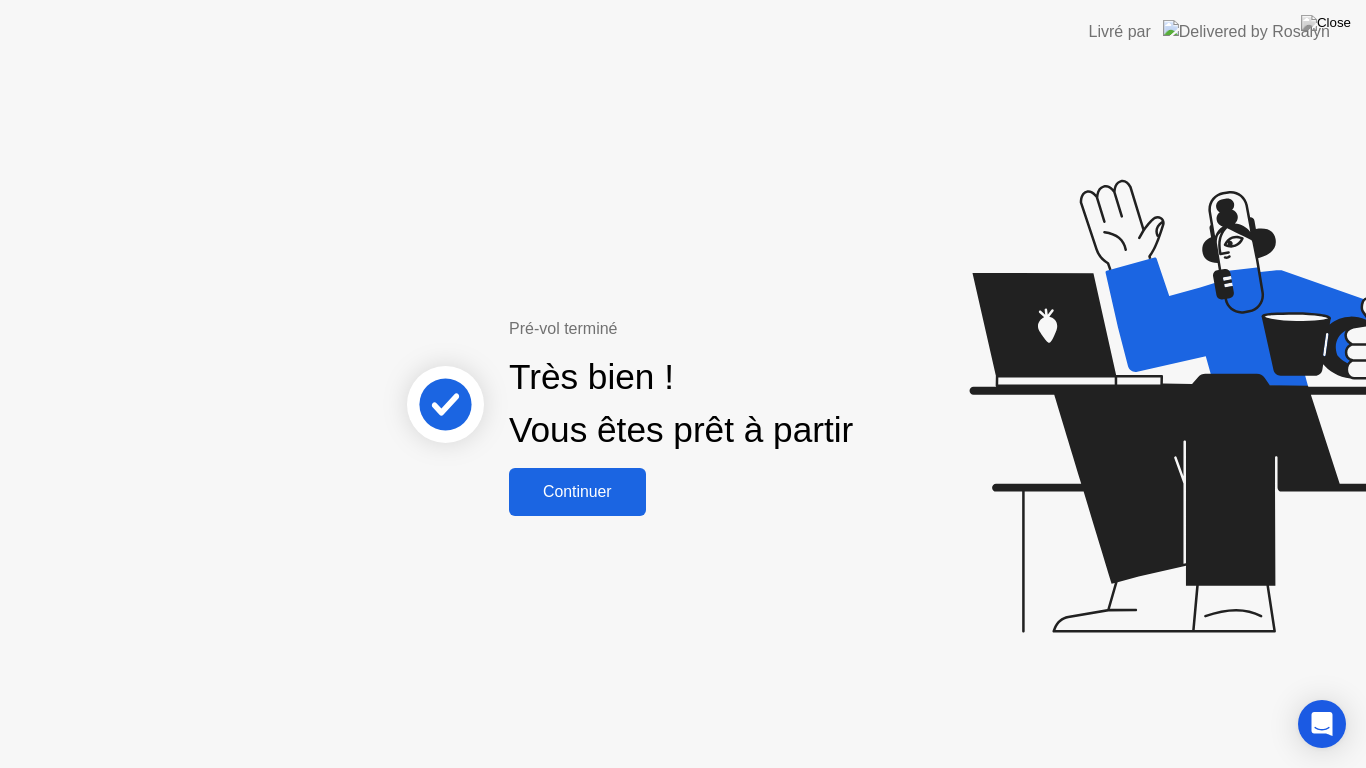 click on "Continuer" 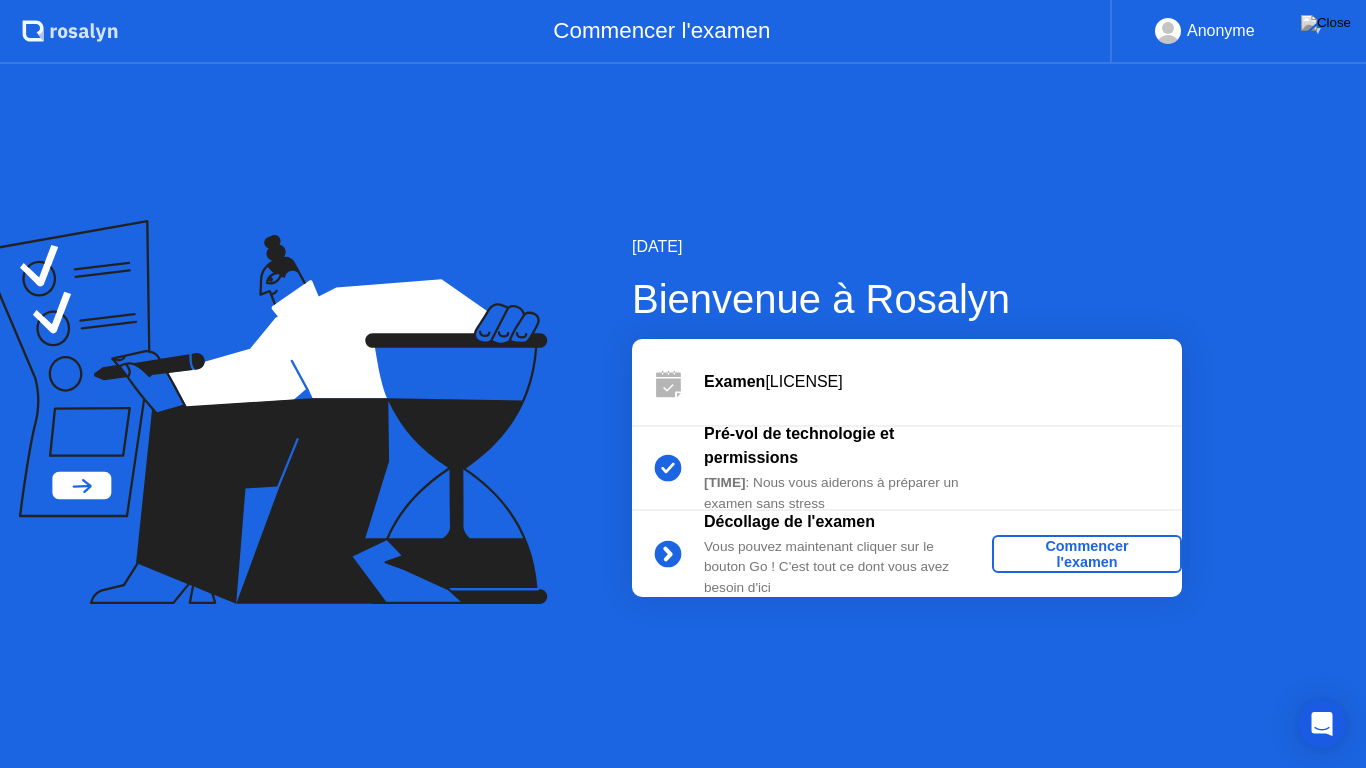 click on "Commencer l'examen" 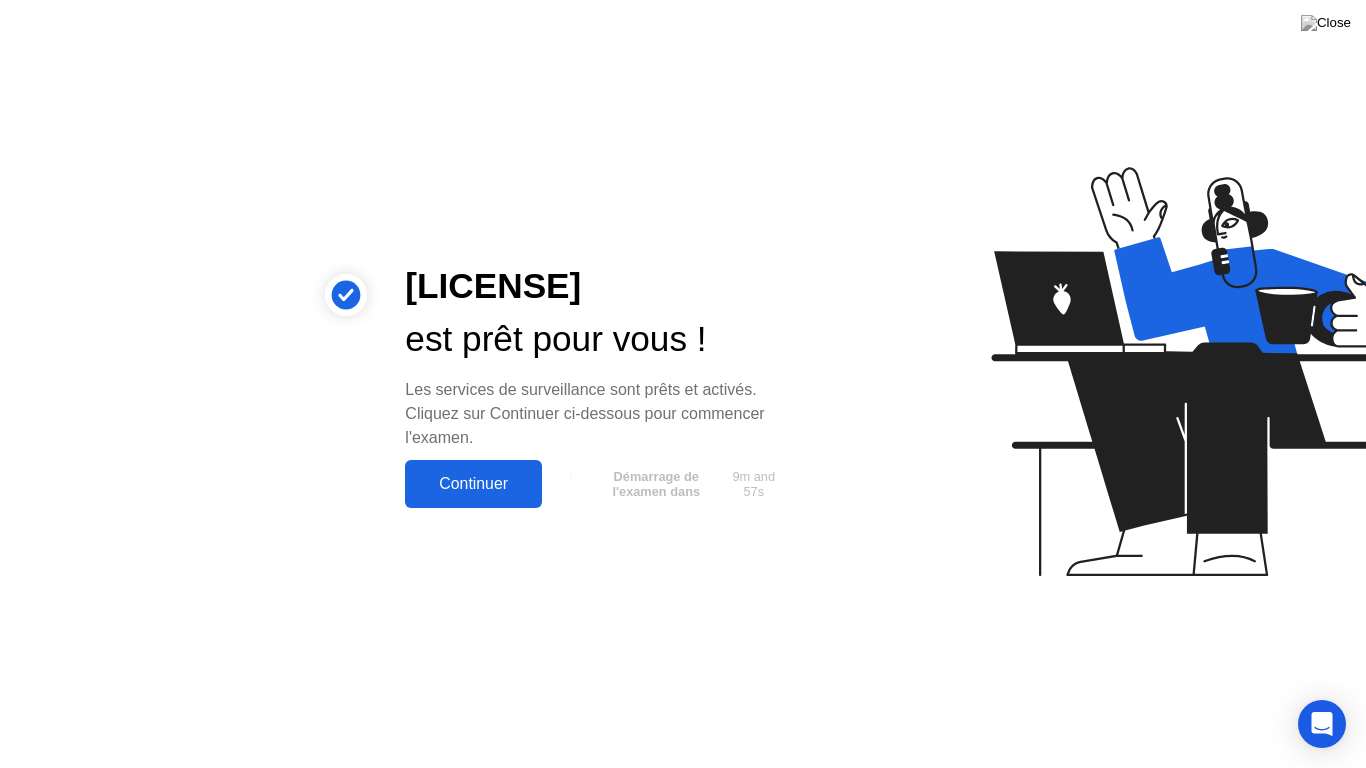 click on "Continuer" 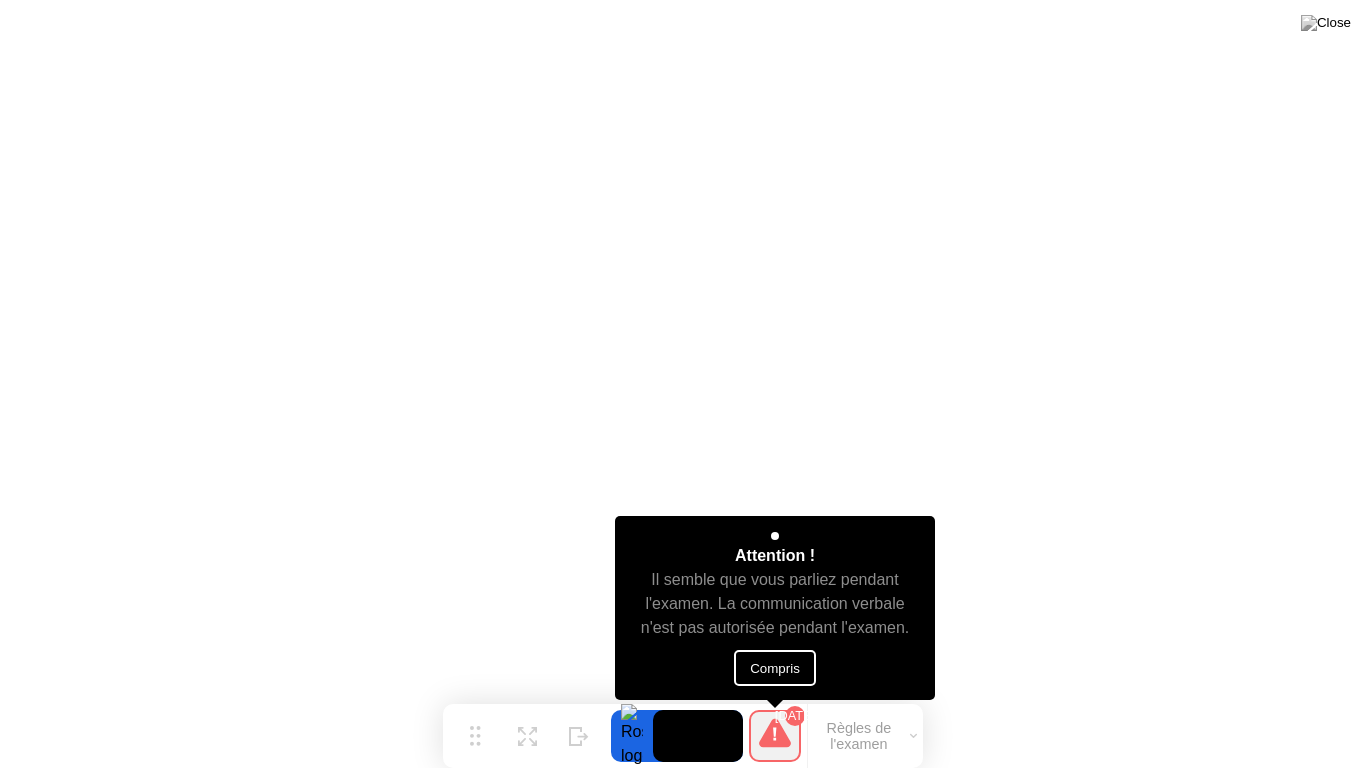 click on "Compris" 